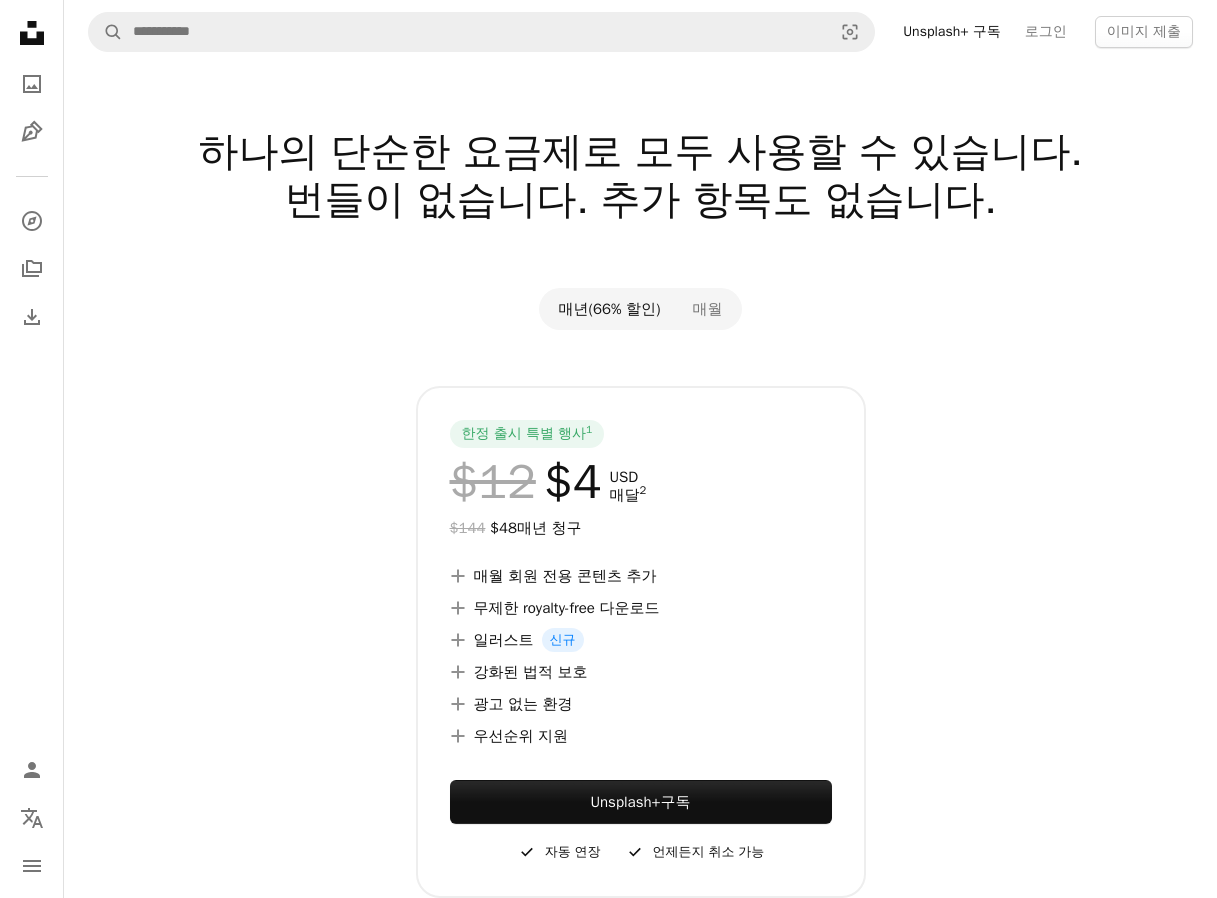 scroll, scrollTop: 0, scrollLeft: 0, axis: both 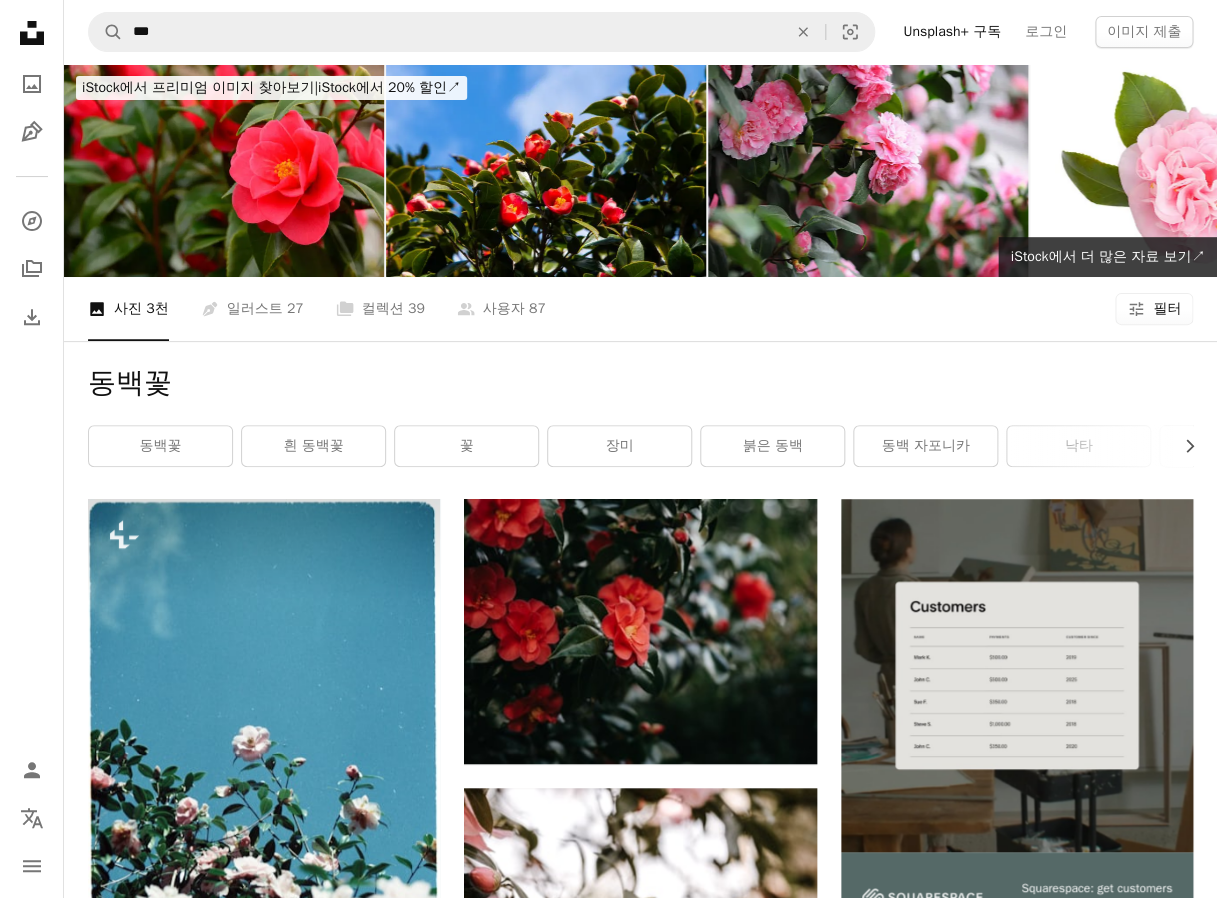 click on "필터" at bounding box center (1167, 309) 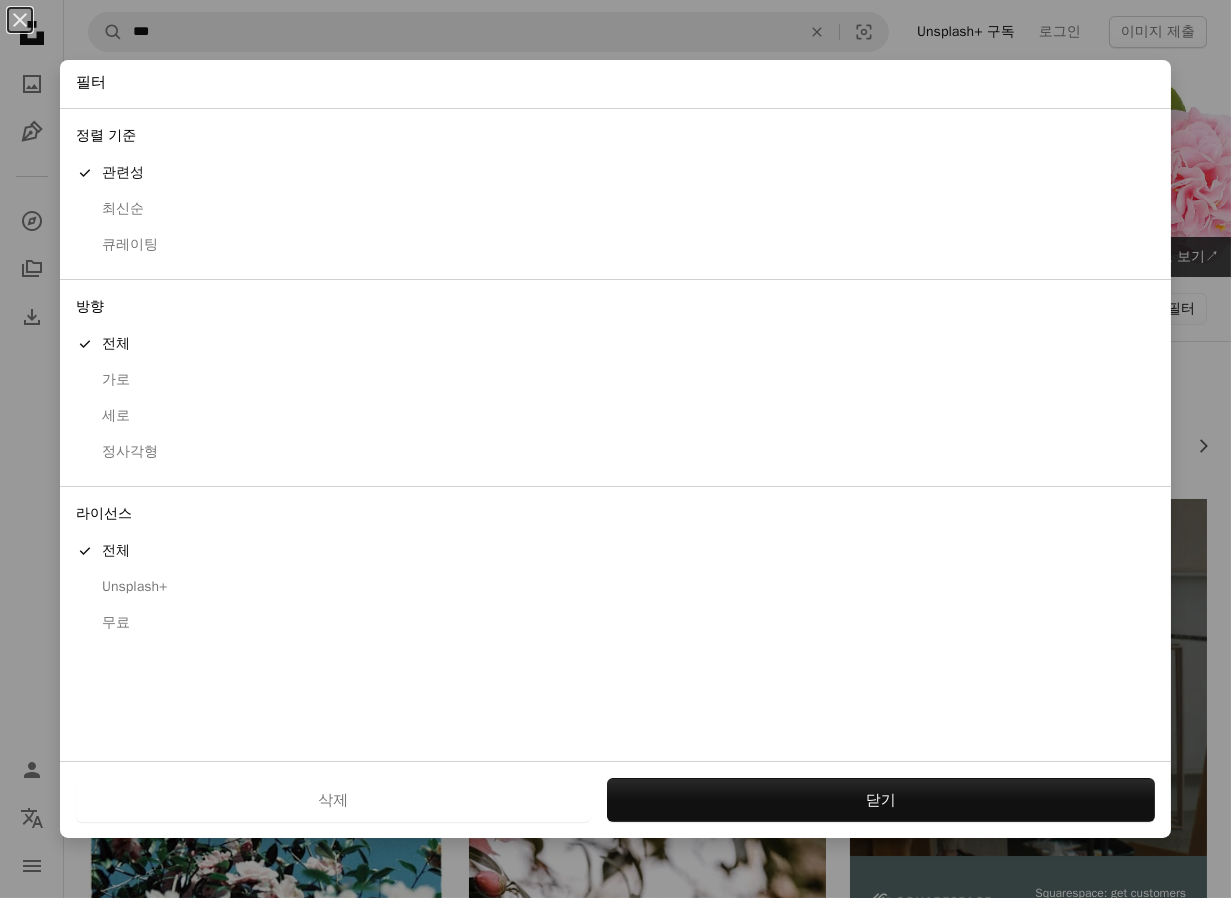 click on "무료" at bounding box center (615, 623) 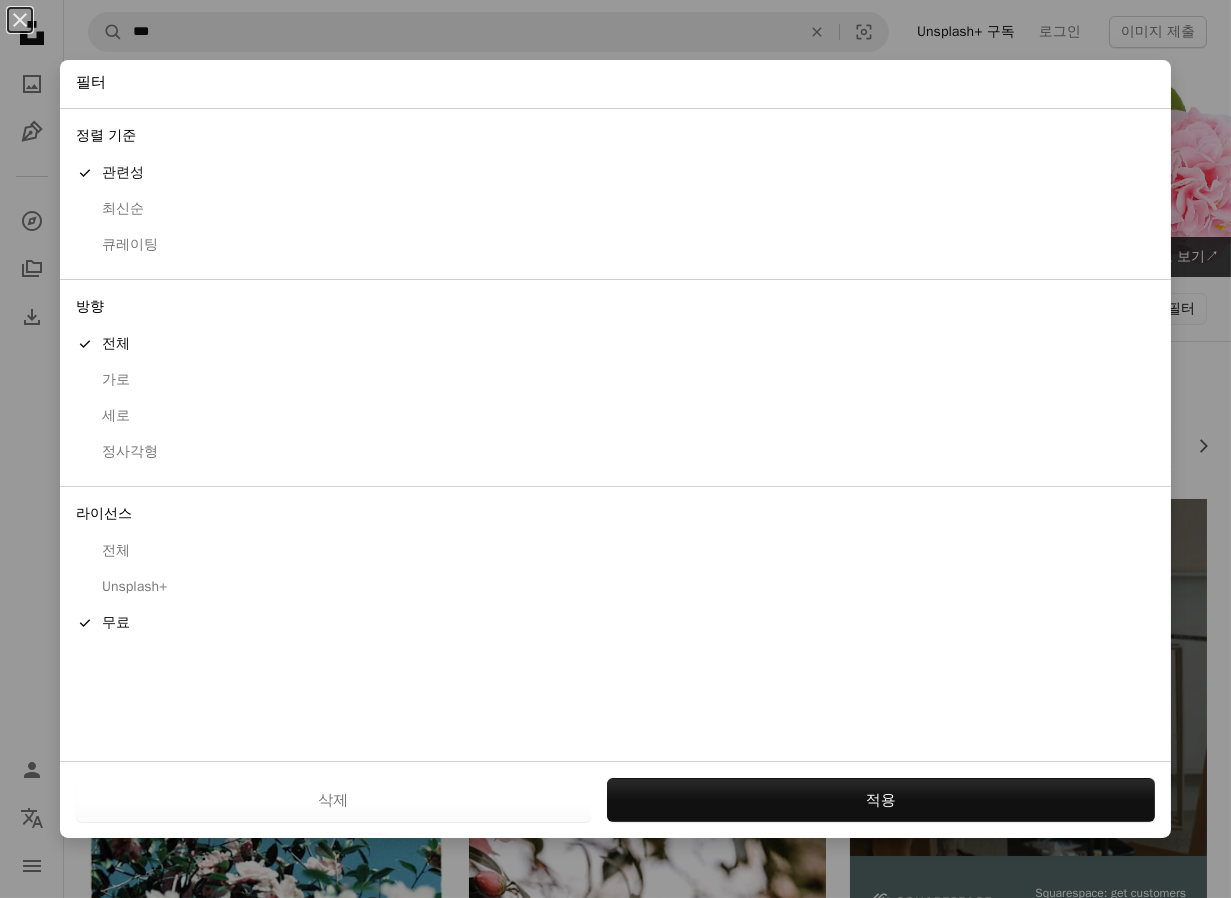 click on "가로" at bounding box center [615, 380] 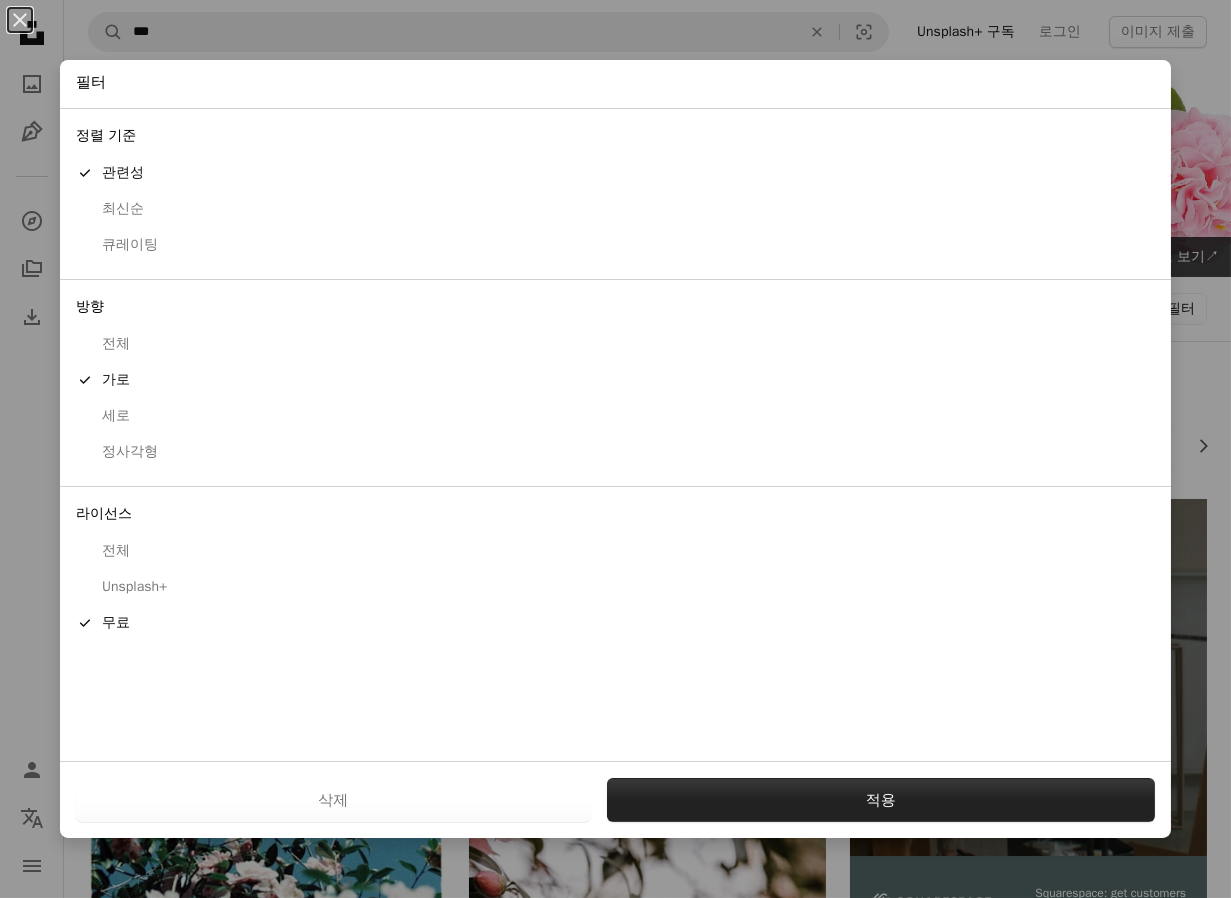 click on "적용" at bounding box center [881, 800] 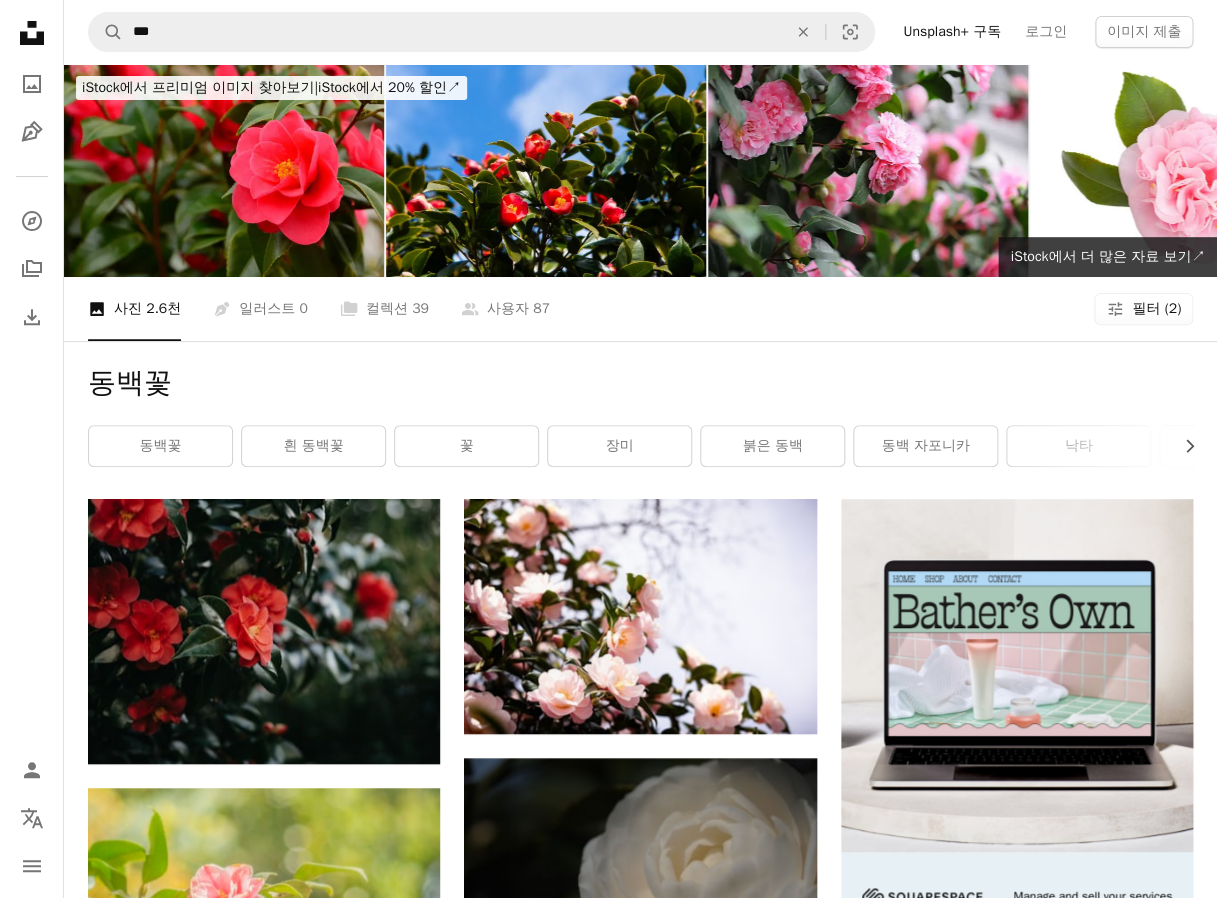 click on "필터 (2)" at bounding box center [1156, 309] 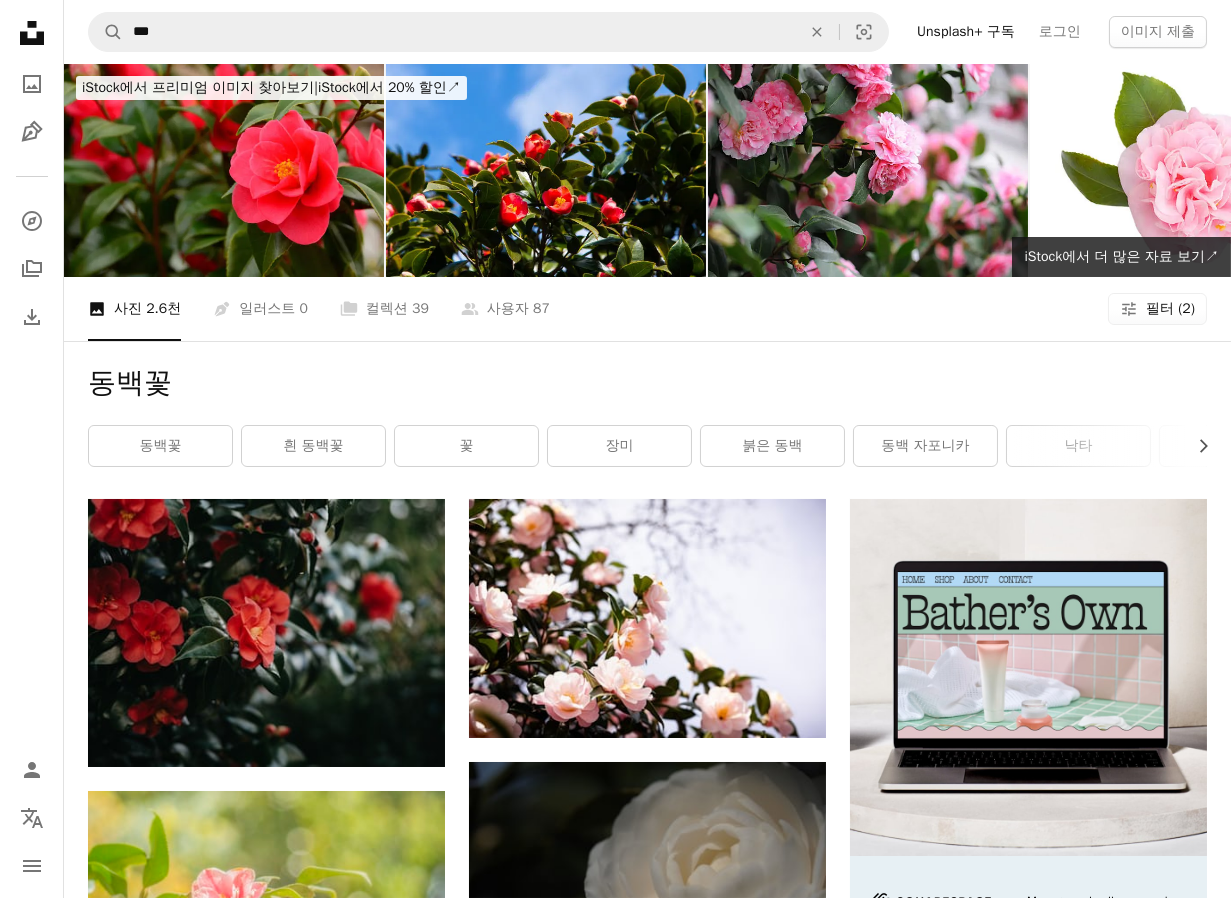 click on "전체" at bounding box center (615, 4138) 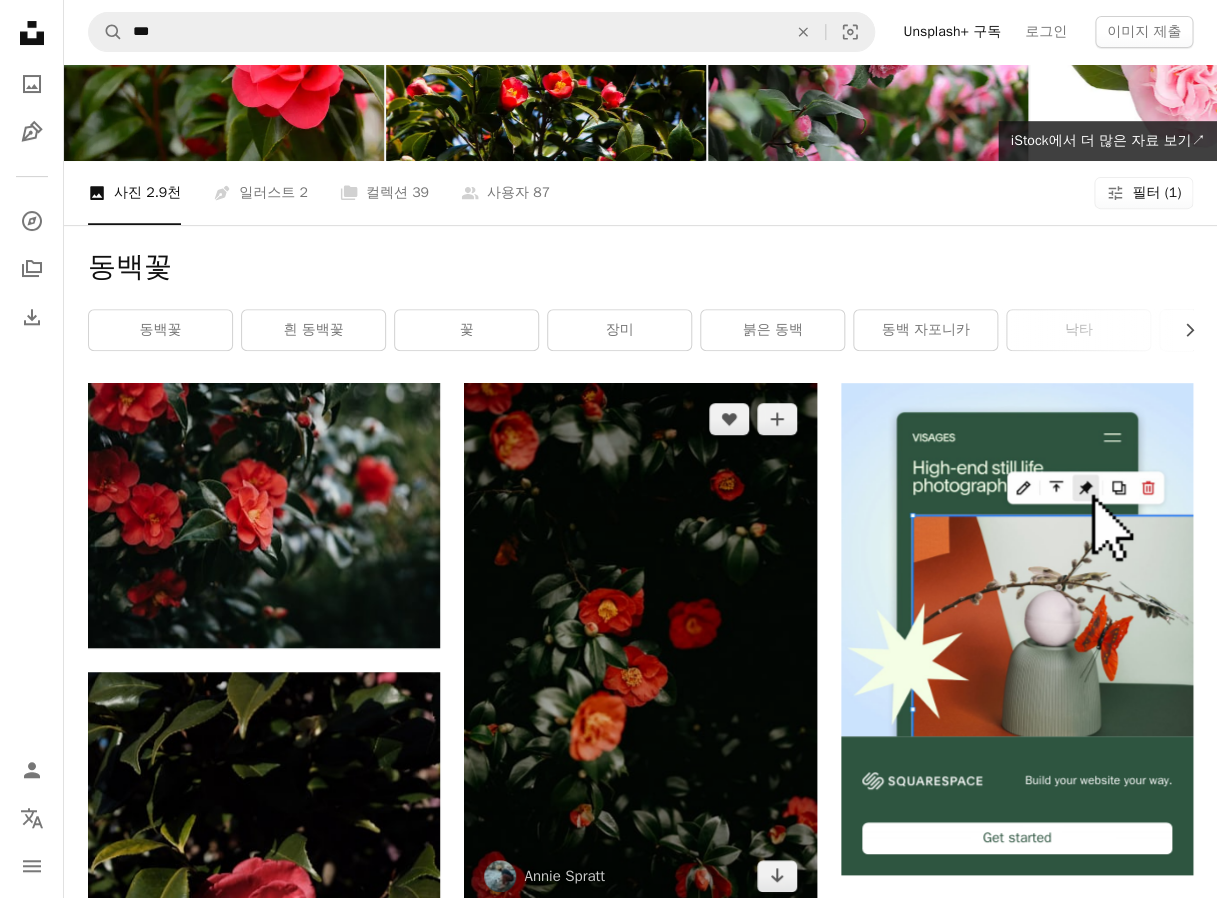 scroll, scrollTop: 0, scrollLeft: 0, axis: both 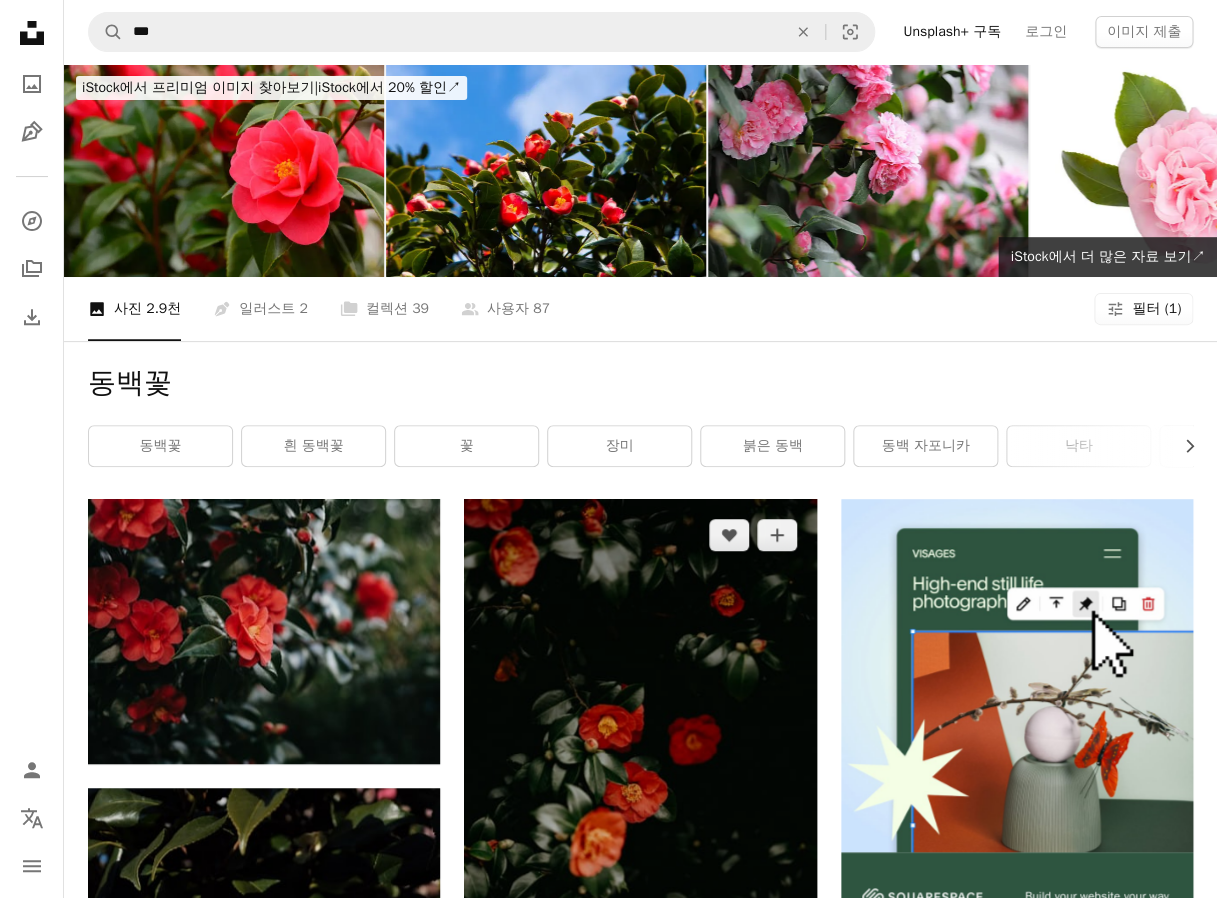 click at bounding box center (640, 763) 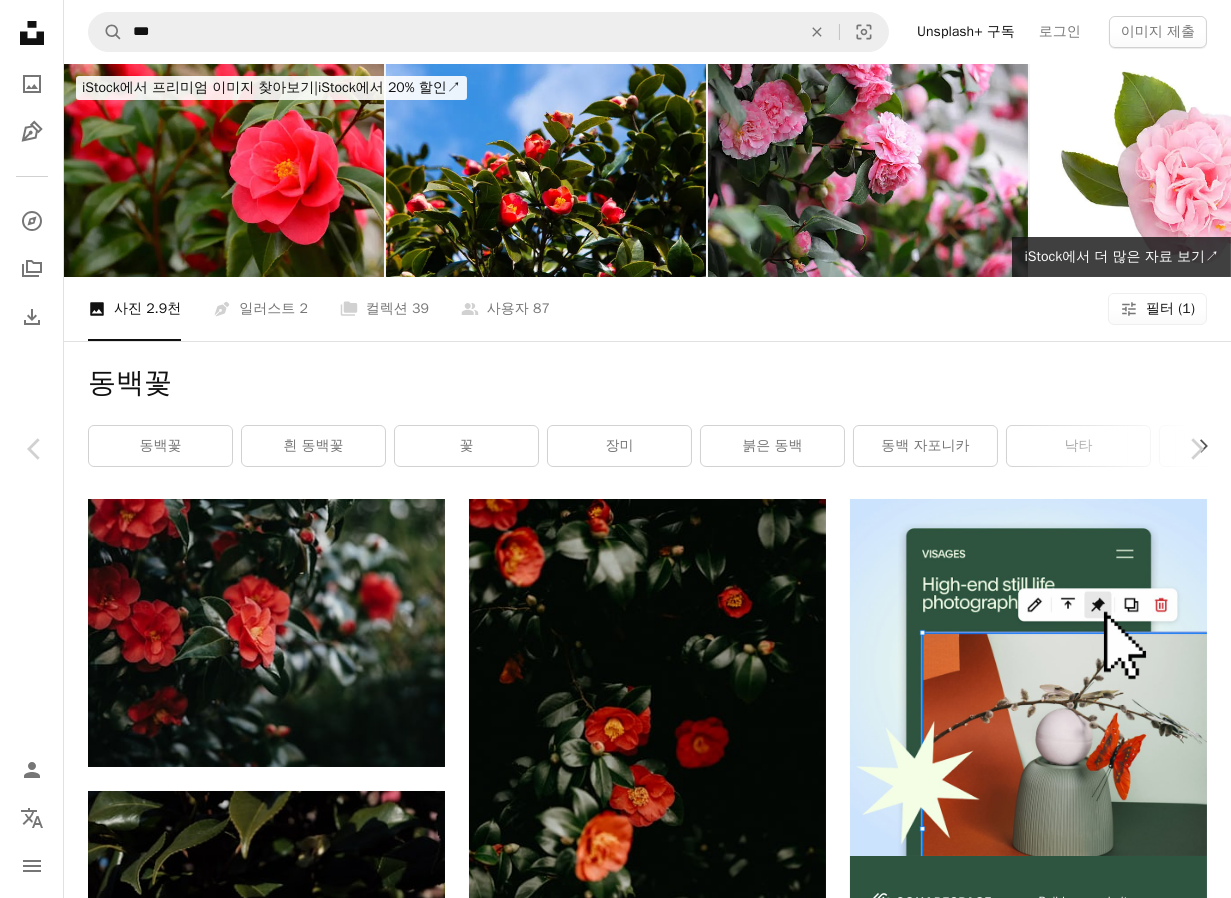 click on "An X shape" at bounding box center (20, 20) 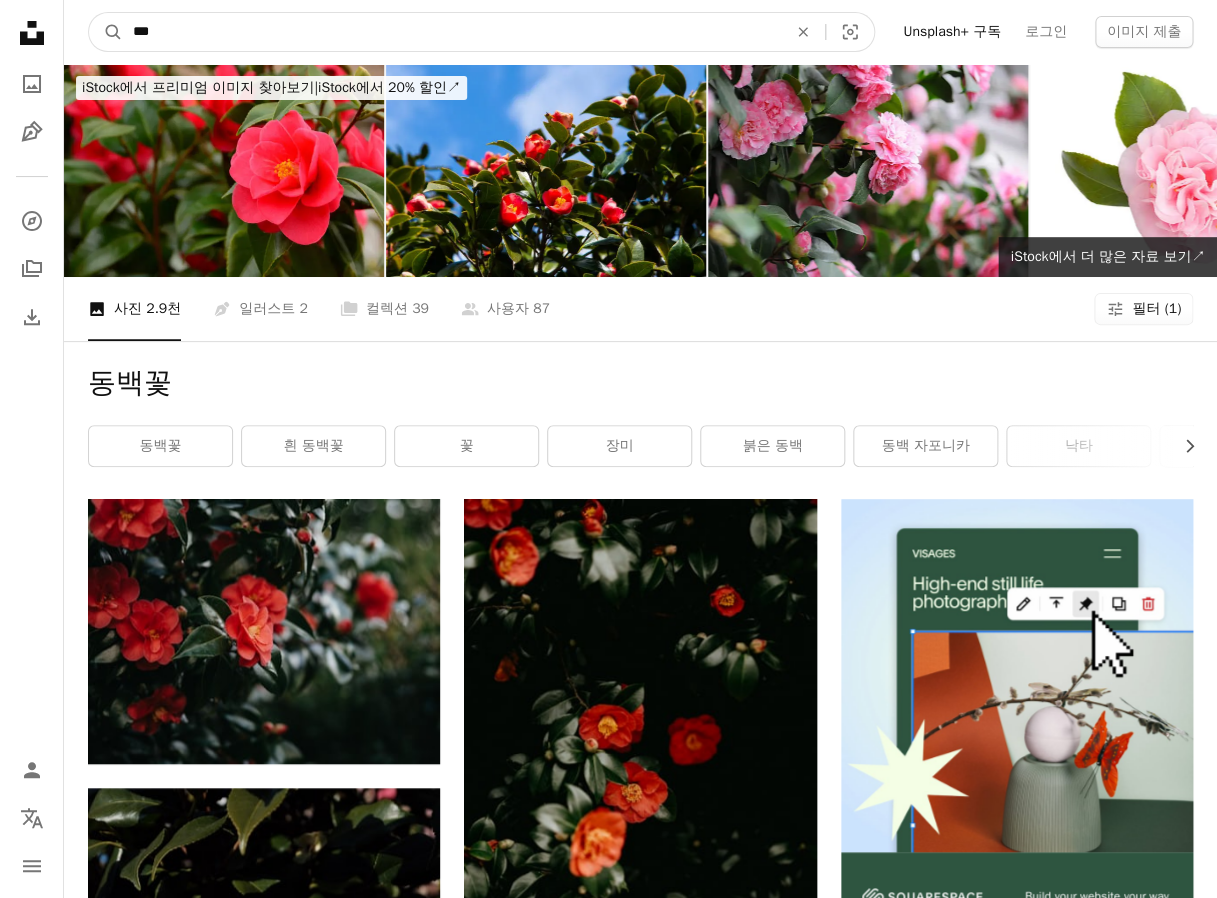 drag, startPoint x: 201, startPoint y: 22, endPoint x: 130, endPoint y: 34, distance: 72.00694 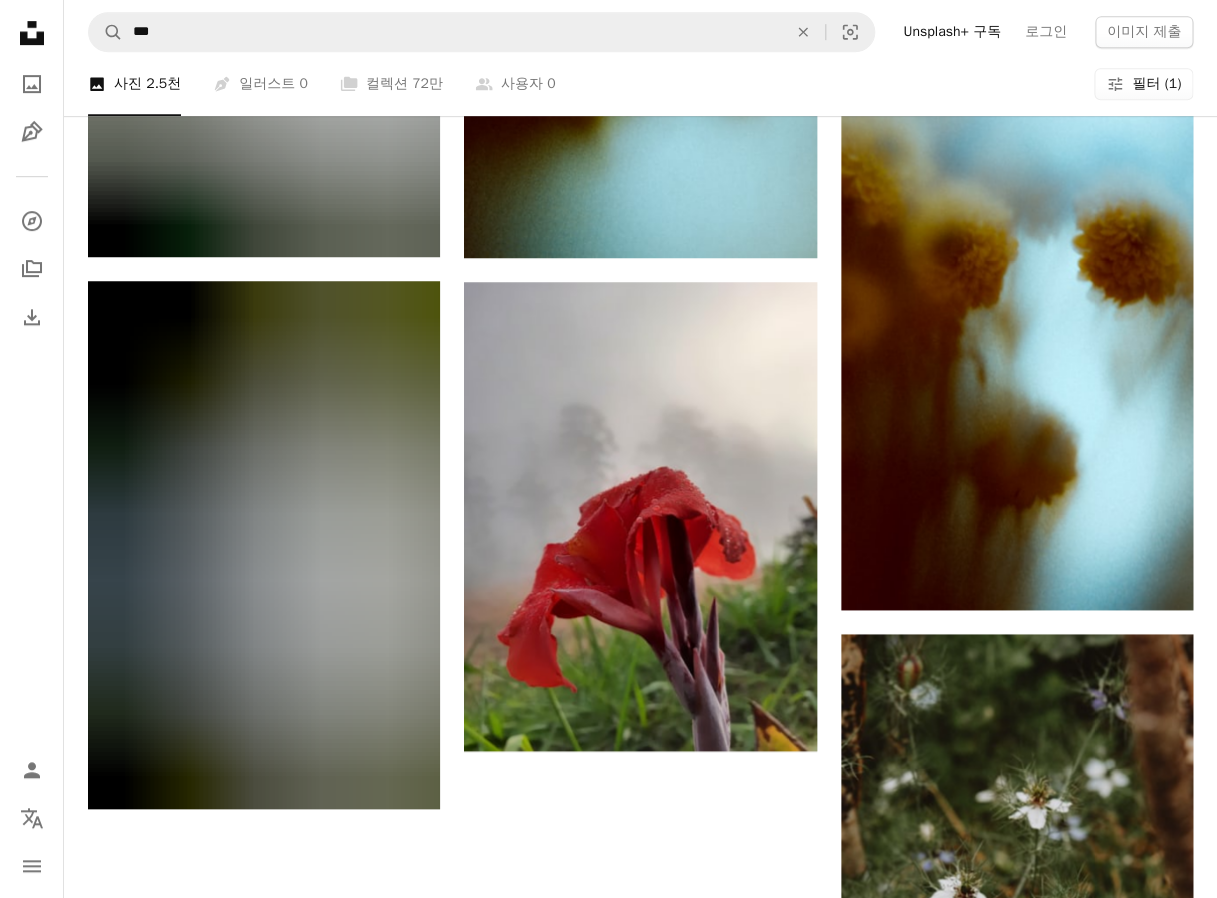 scroll, scrollTop: 2800, scrollLeft: 0, axis: vertical 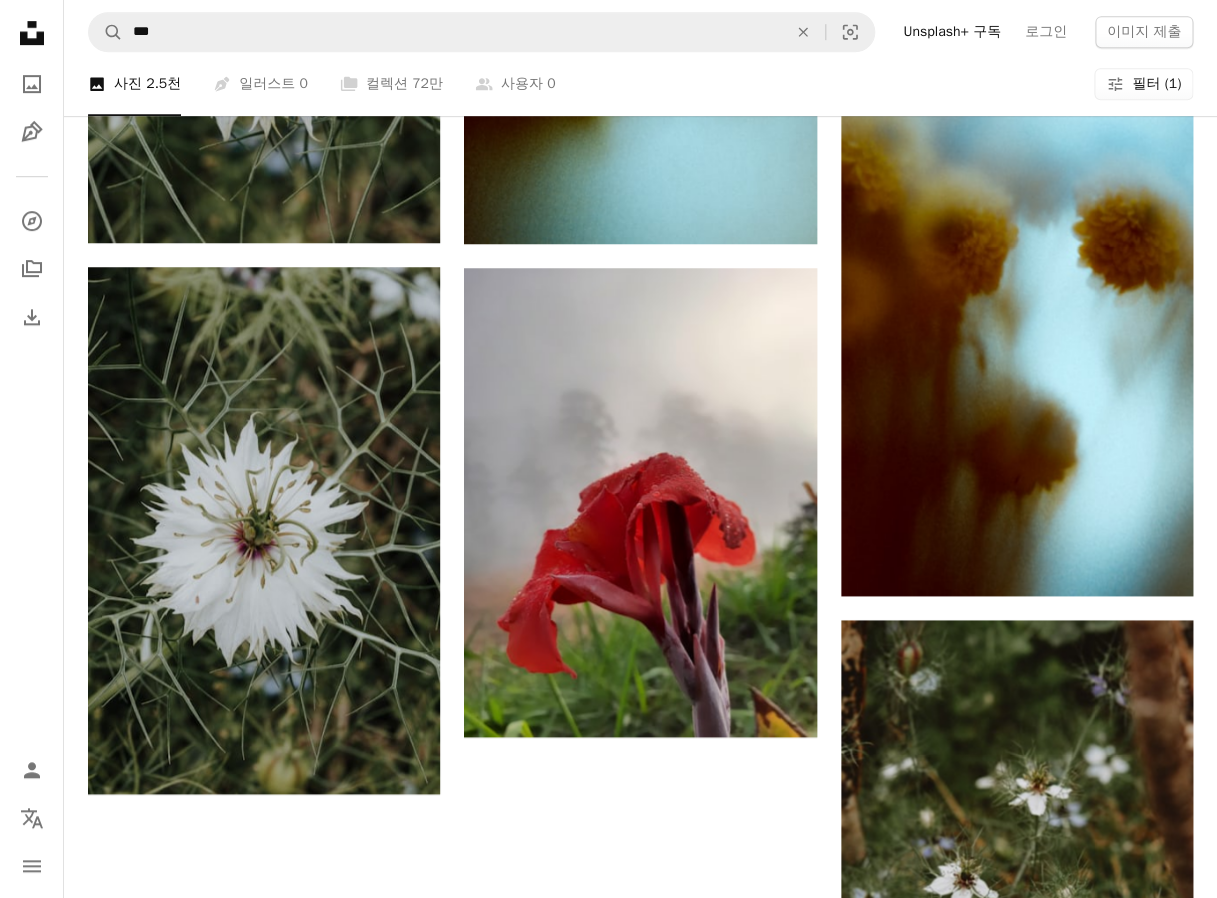 click on "더 로드" at bounding box center [640, 1229] 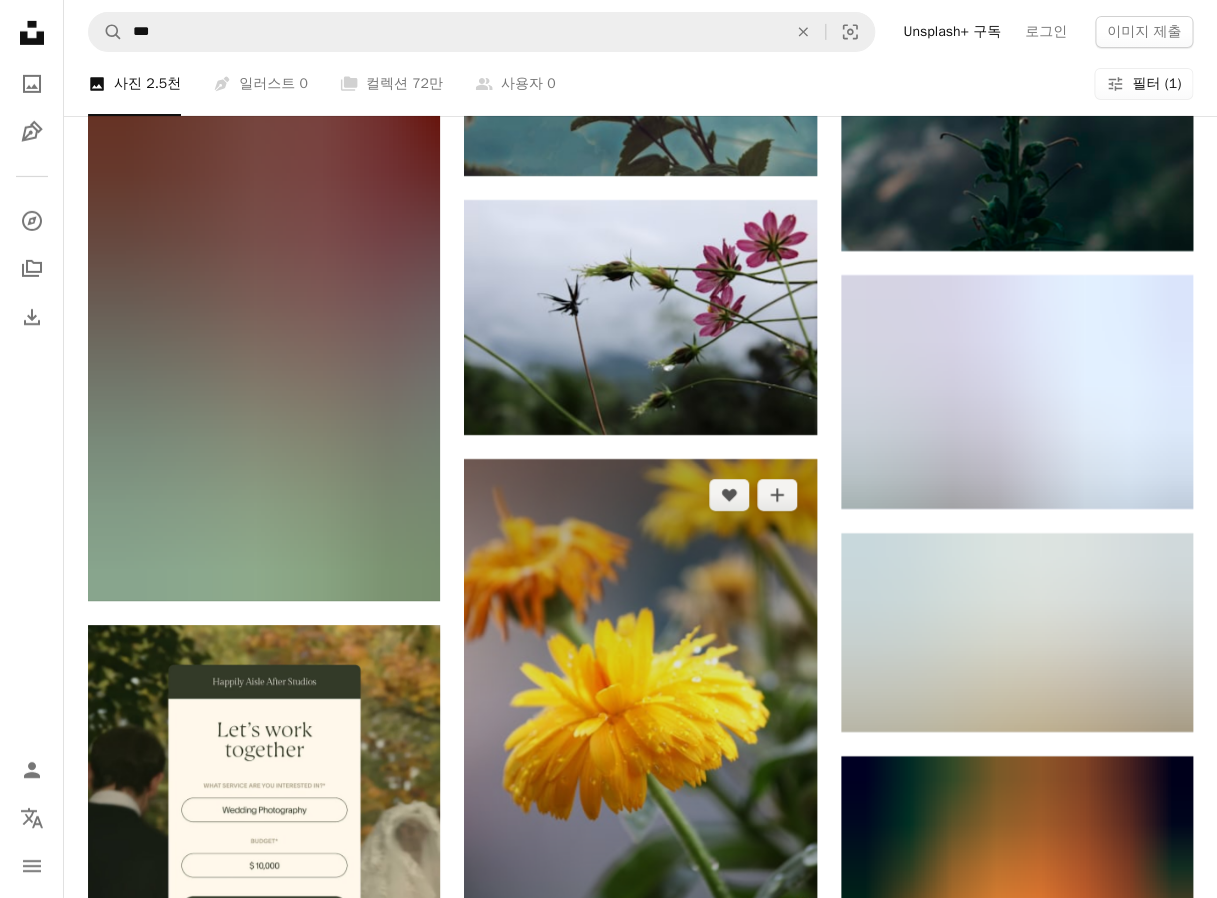 scroll, scrollTop: 4800, scrollLeft: 0, axis: vertical 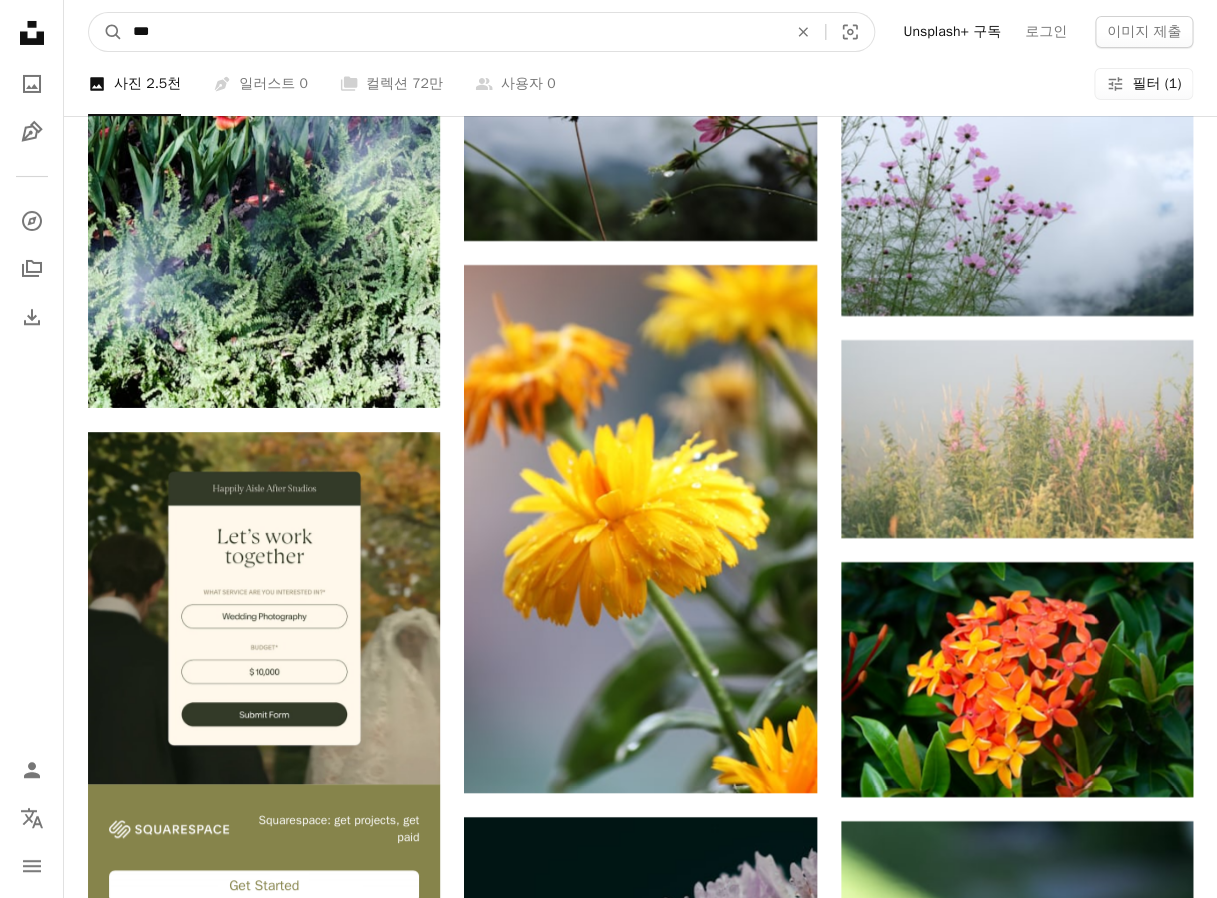 click on "***" at bounding box center (452, 32) 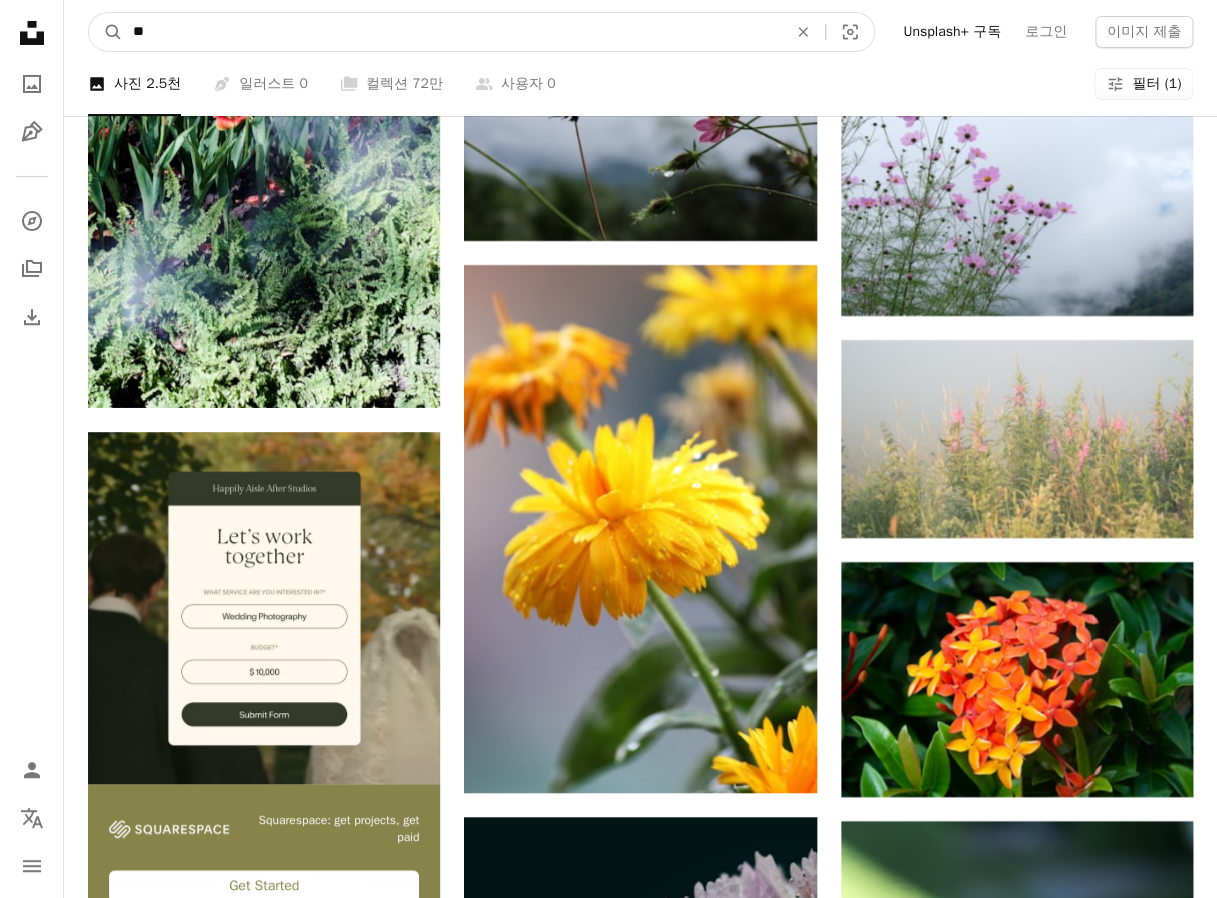type on "**" 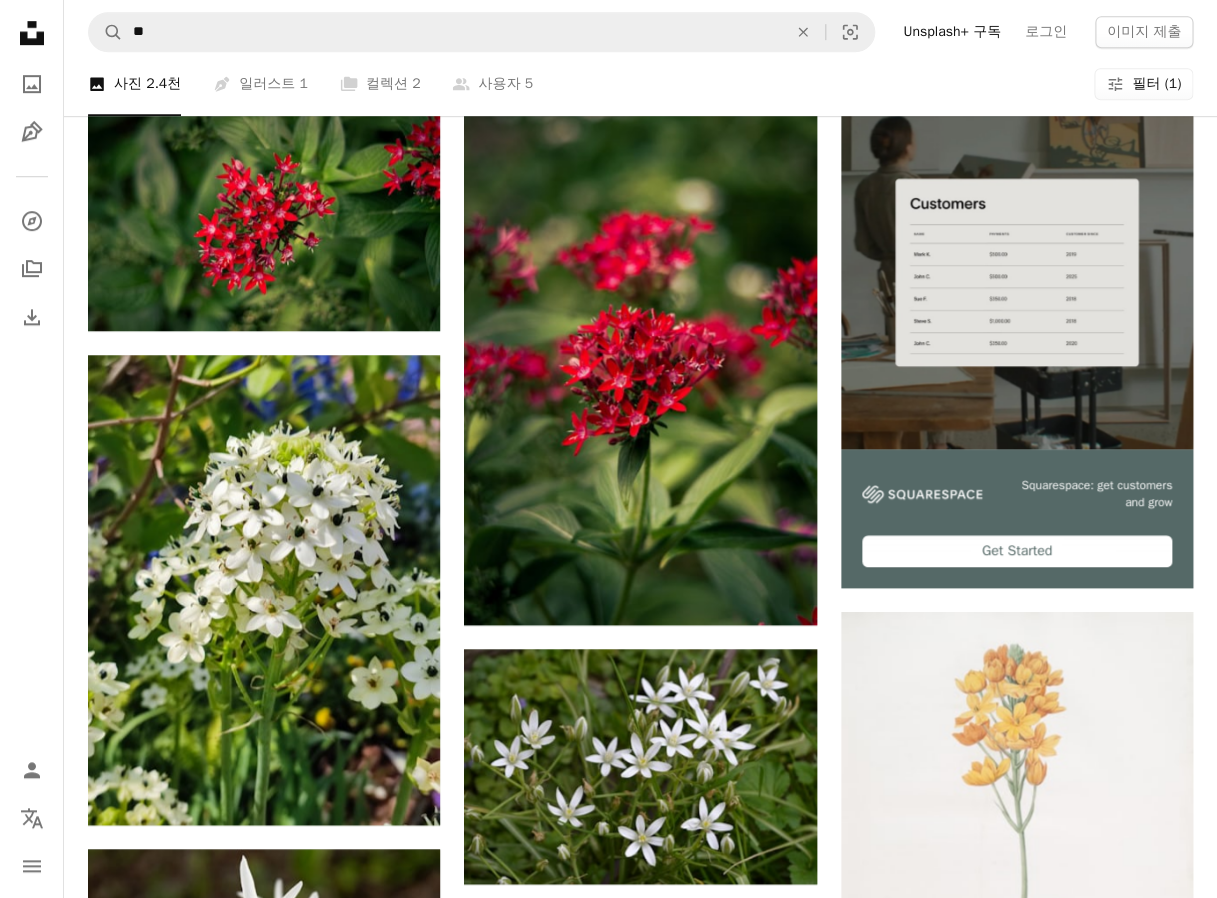 scroll, scrollTop: 0, scrollLeft: 0, axis: both 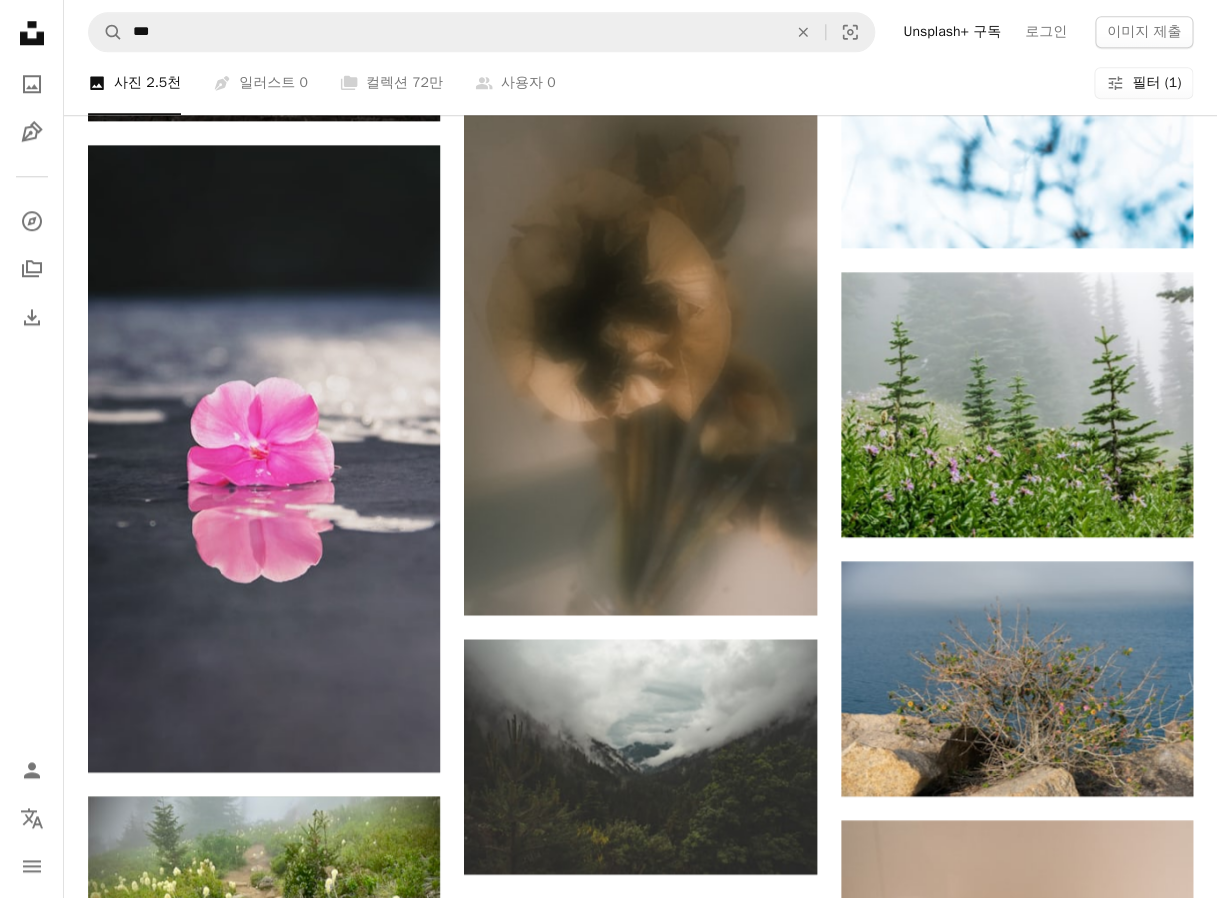 click on "더 로드" at bounding box center [640, 1981] 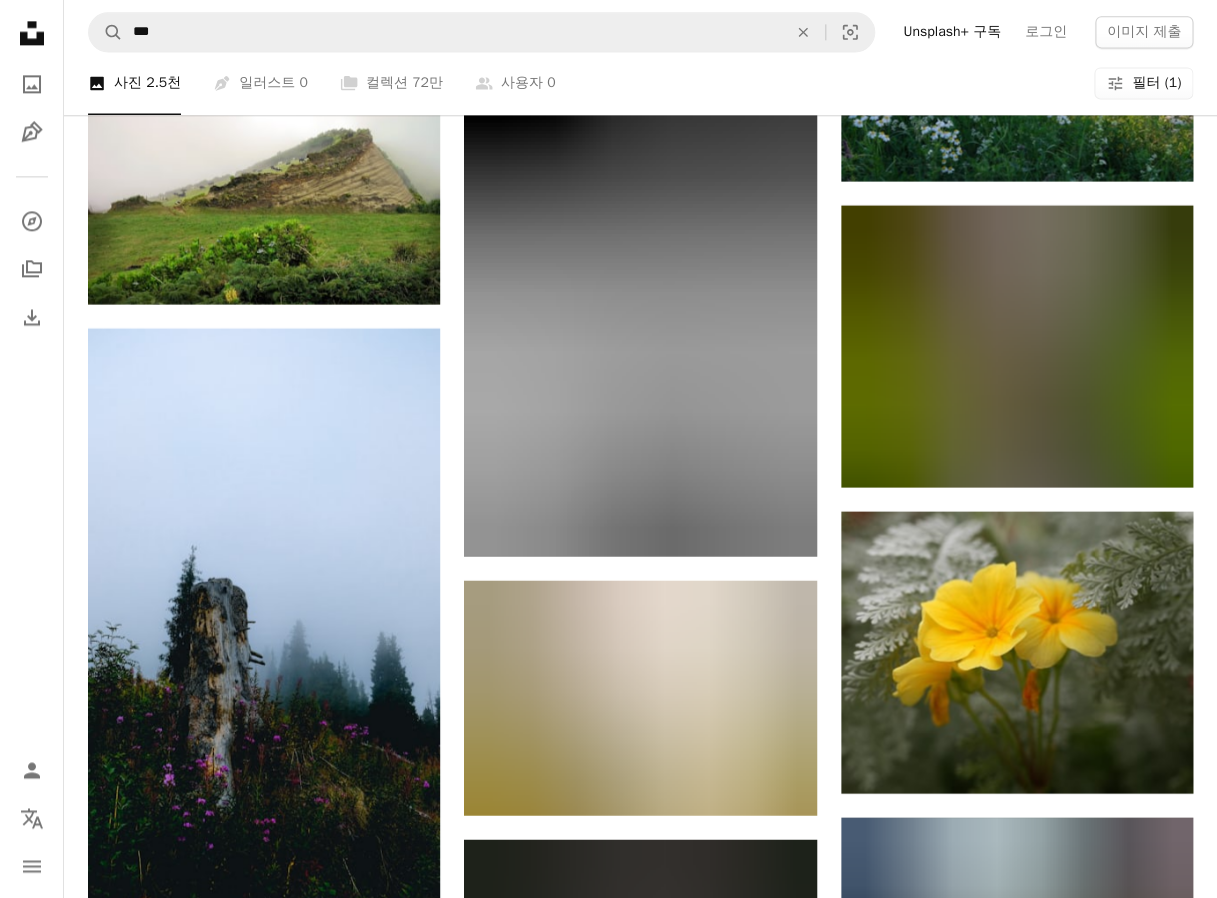 scroll, scrollTop: 13200, scrollLeft: 0, axis: vertical 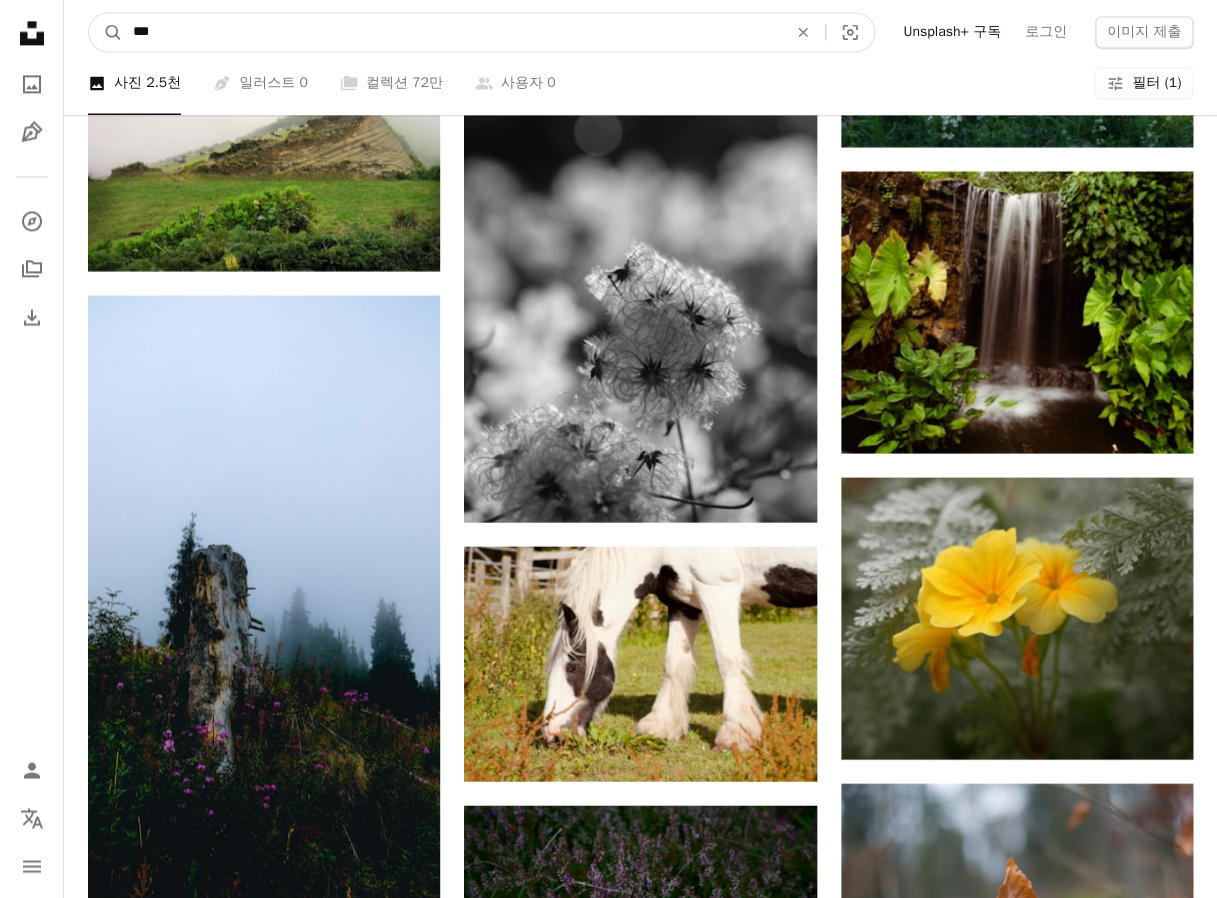 drag, startPoint x: 208, startPoint y: 28, endPoint x: 63, endPoint y: 41, distance: 145.58159 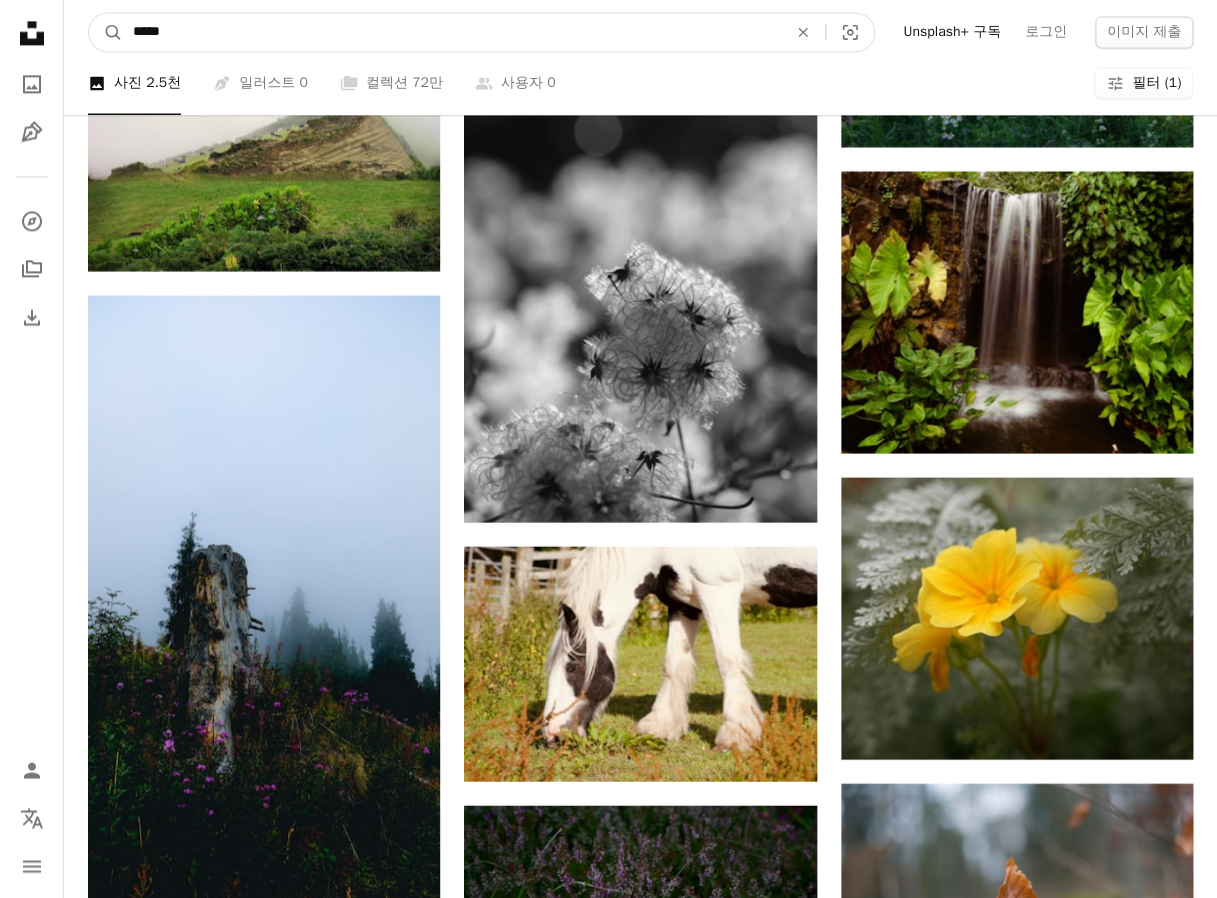 type on "*****" 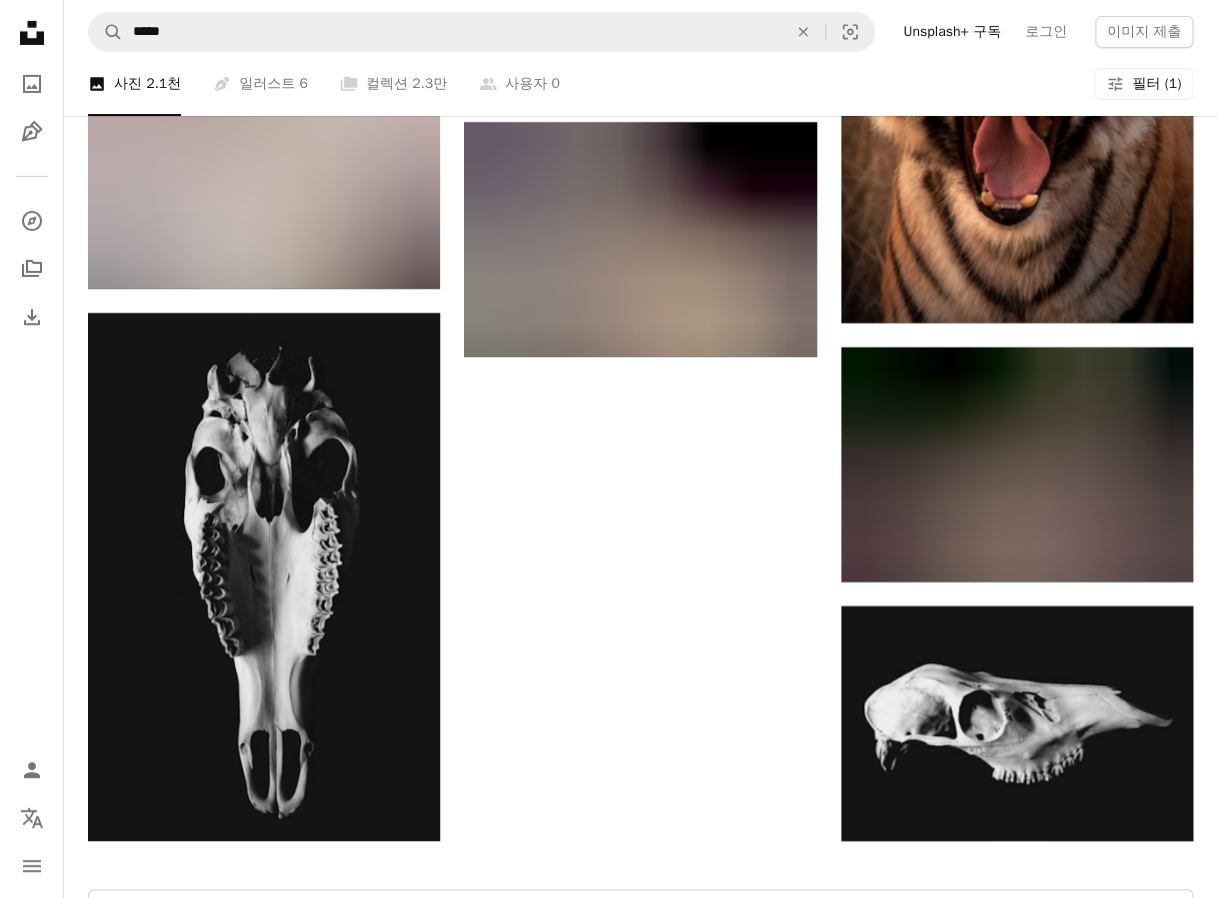 scroll, scrollTop: 2409, scrollLeft: 0, axis: vertical 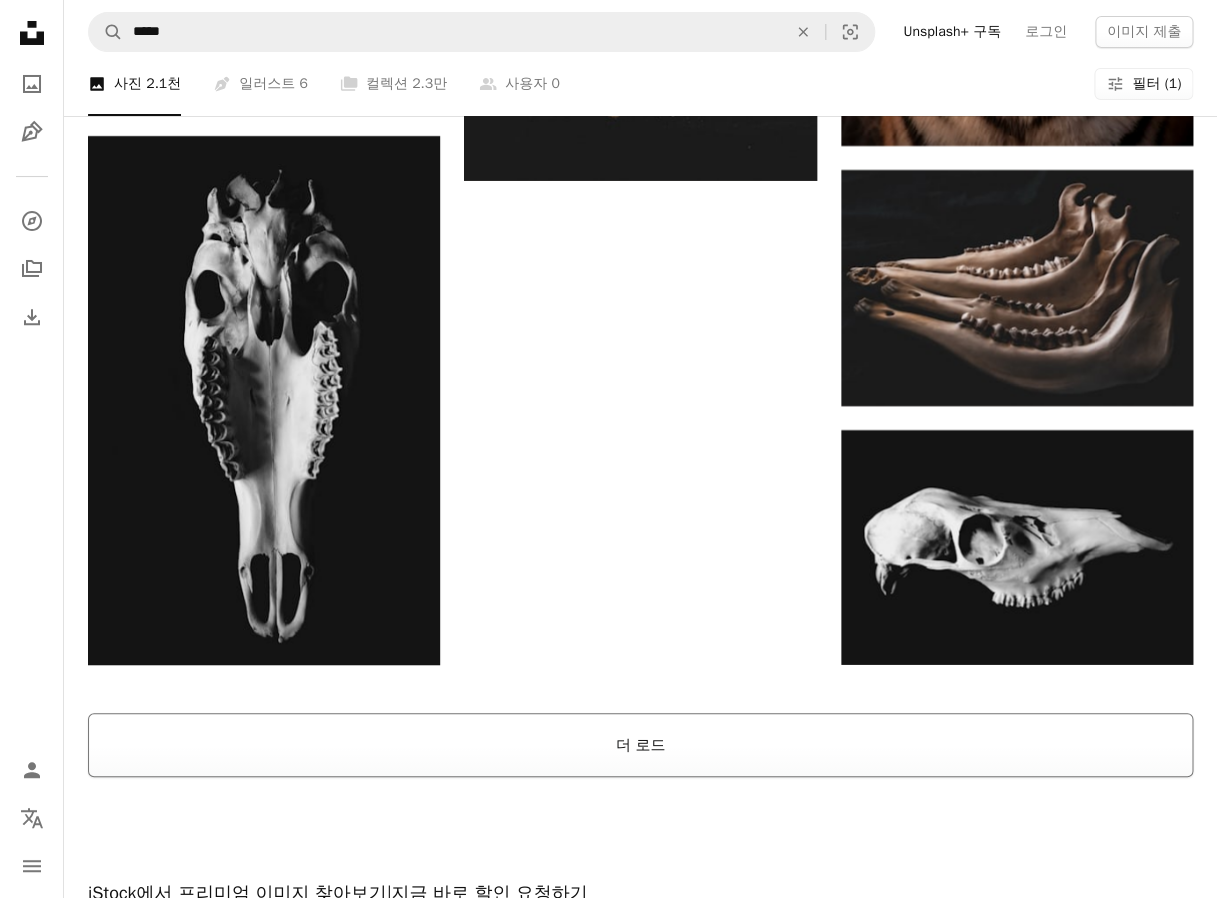click on "더 로드" at bounding box center [640, 745] 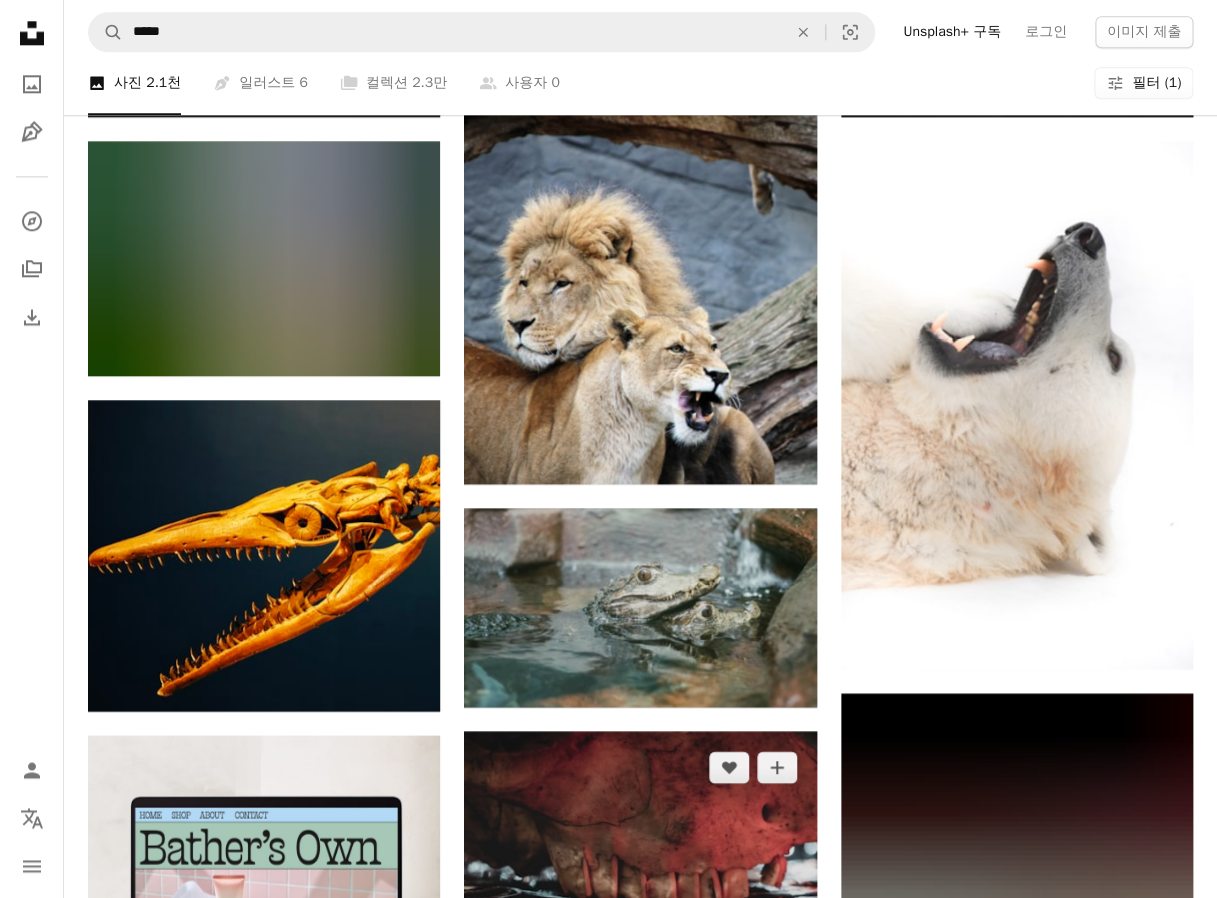 scroll, scrollTop: 3209, scrollLeft: 0, axis: vertical 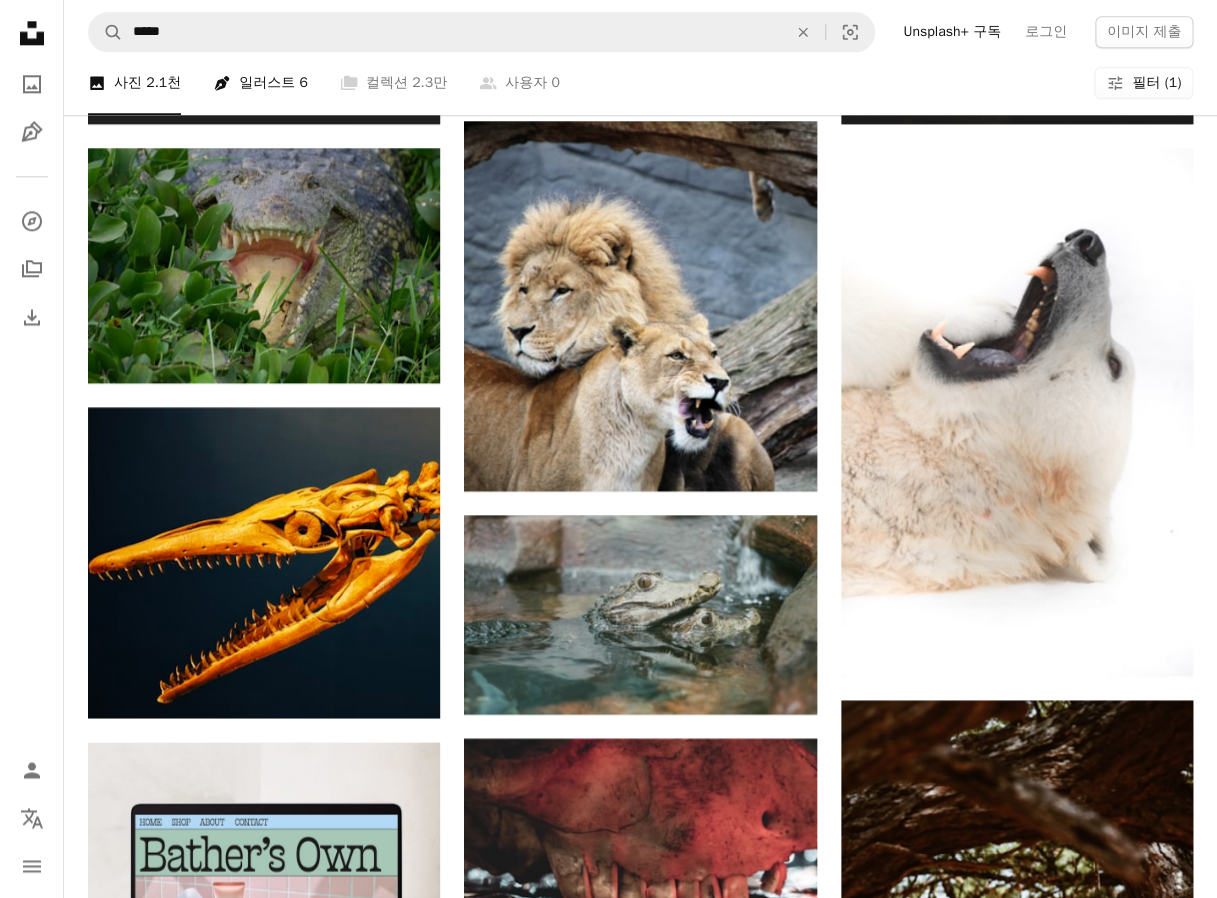 click on "Pen Tool 일러스트   6" at bounding box center [260, 84] 